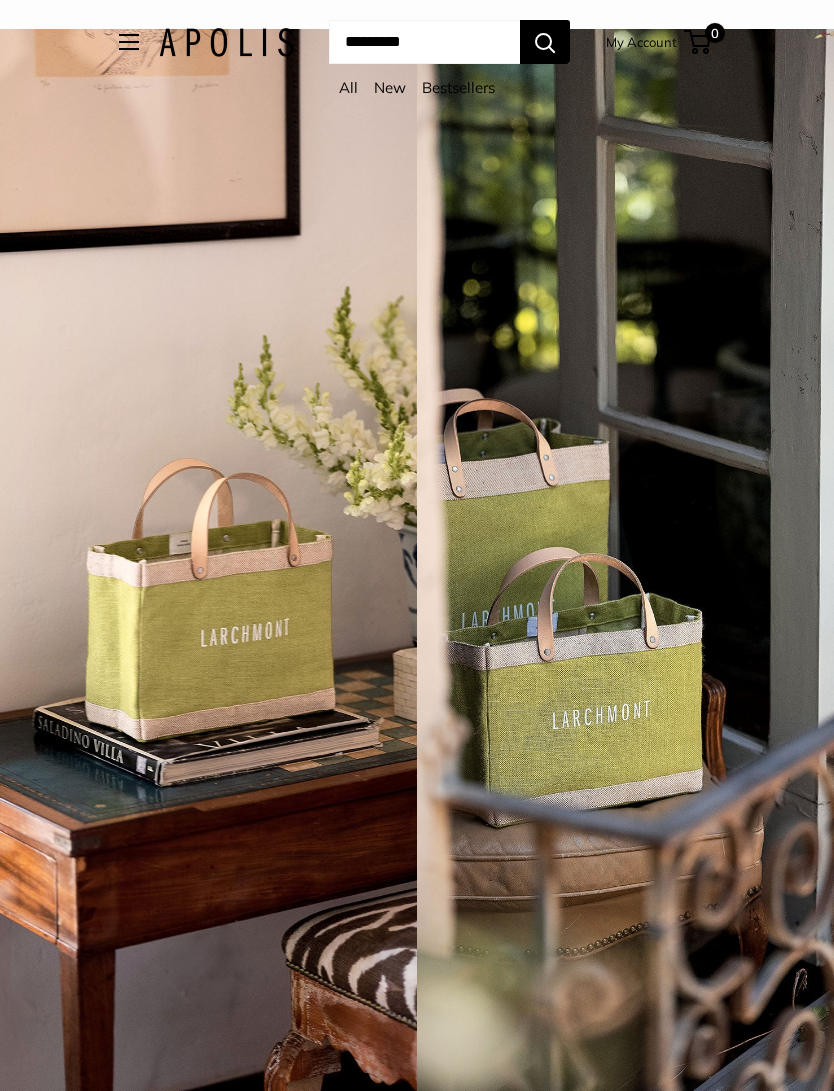 scroll, scrollTop: 0, scrollLeft: 0, axis: both 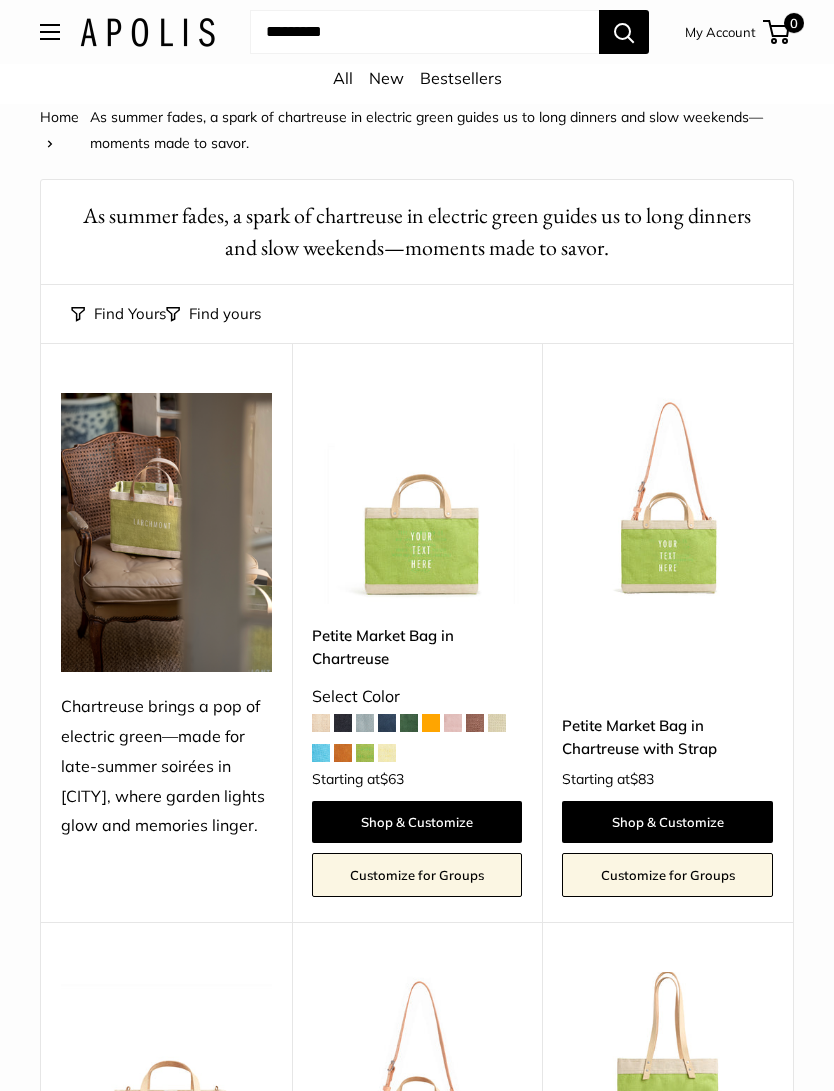 click at bounding box center (50, 32) 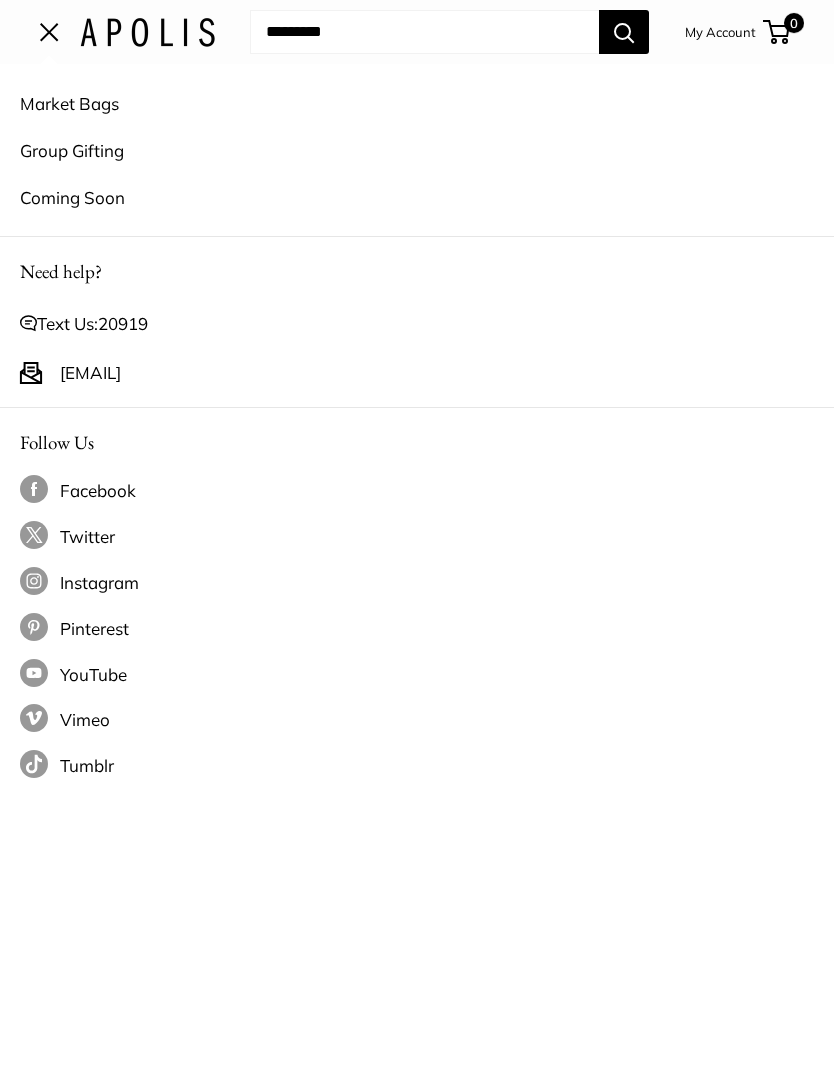 click on "Market Bags" at bounding box center (417, 103) 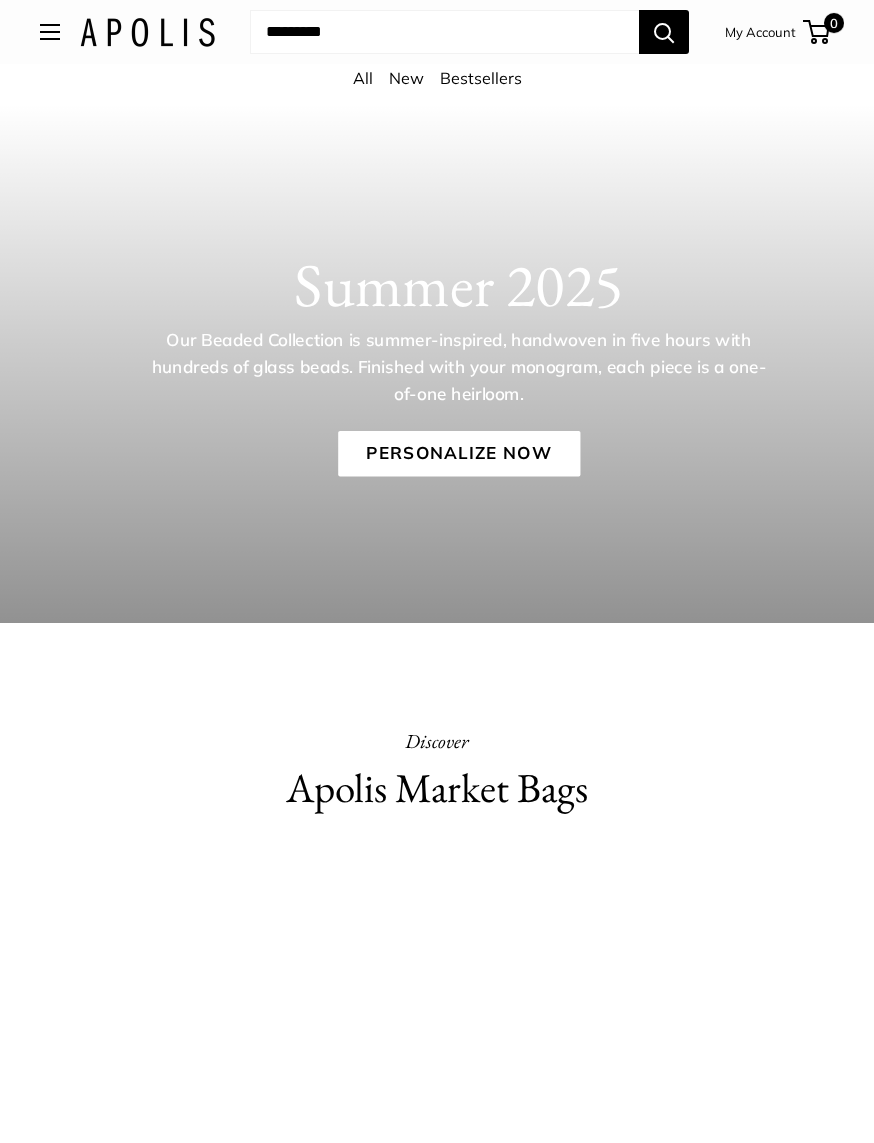 scroll, scrollTop: 5, scrollLeft: 0, axis: vertical 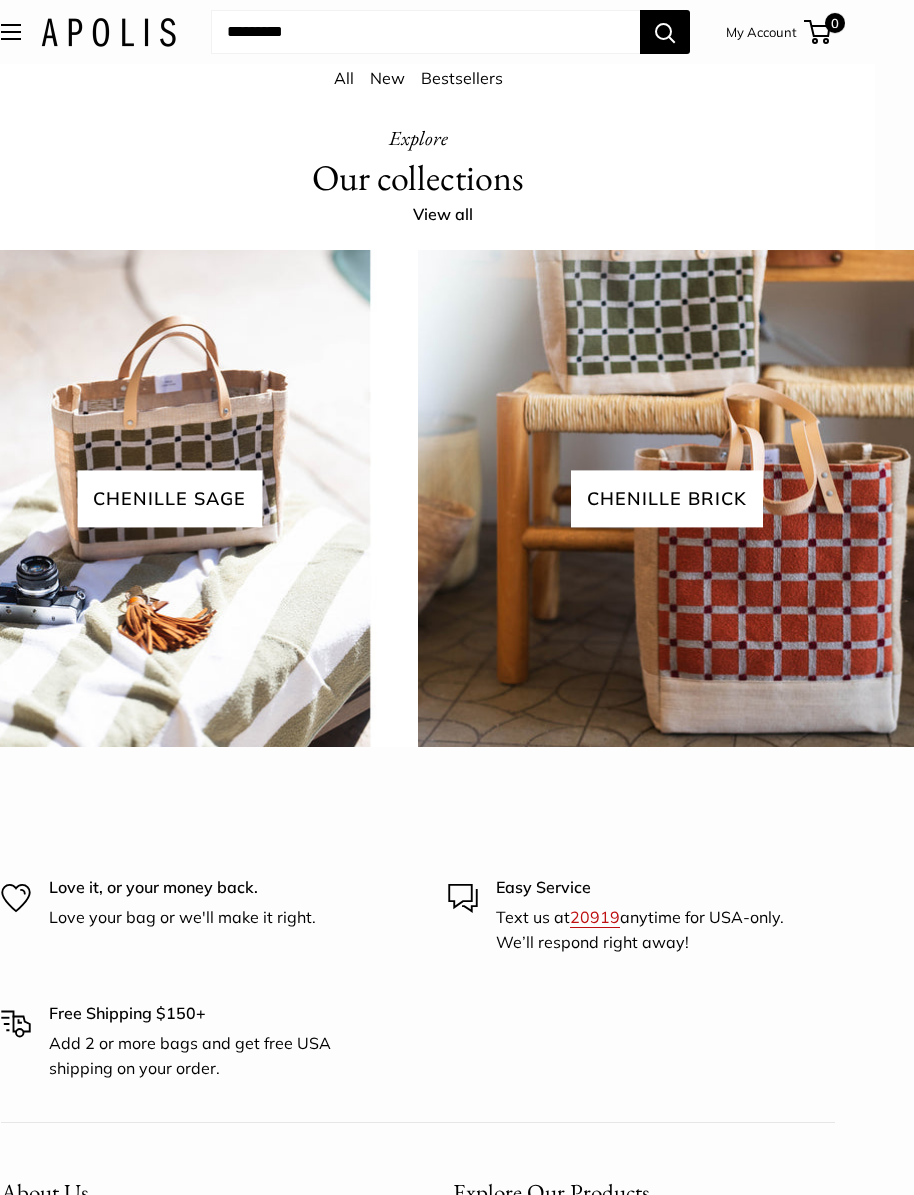 click at bounding box center [170, 499] 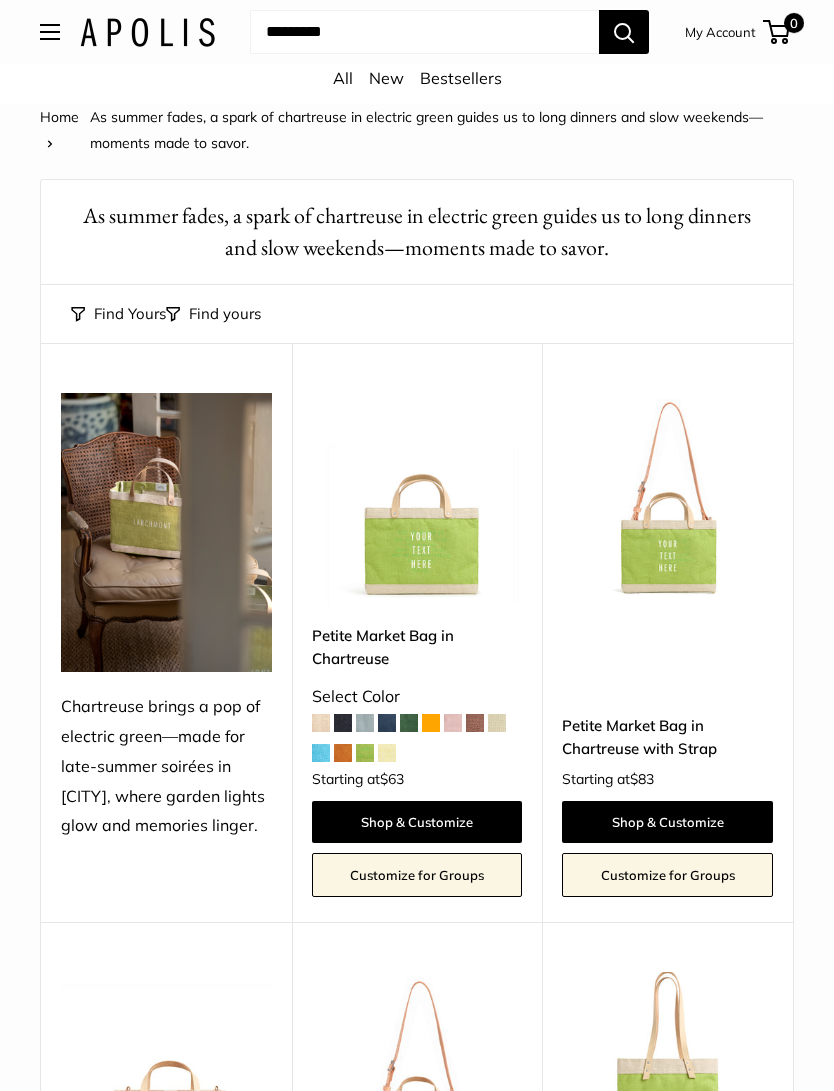 scroll, scrollTop: 0, scrollLeft: 0, axis: both 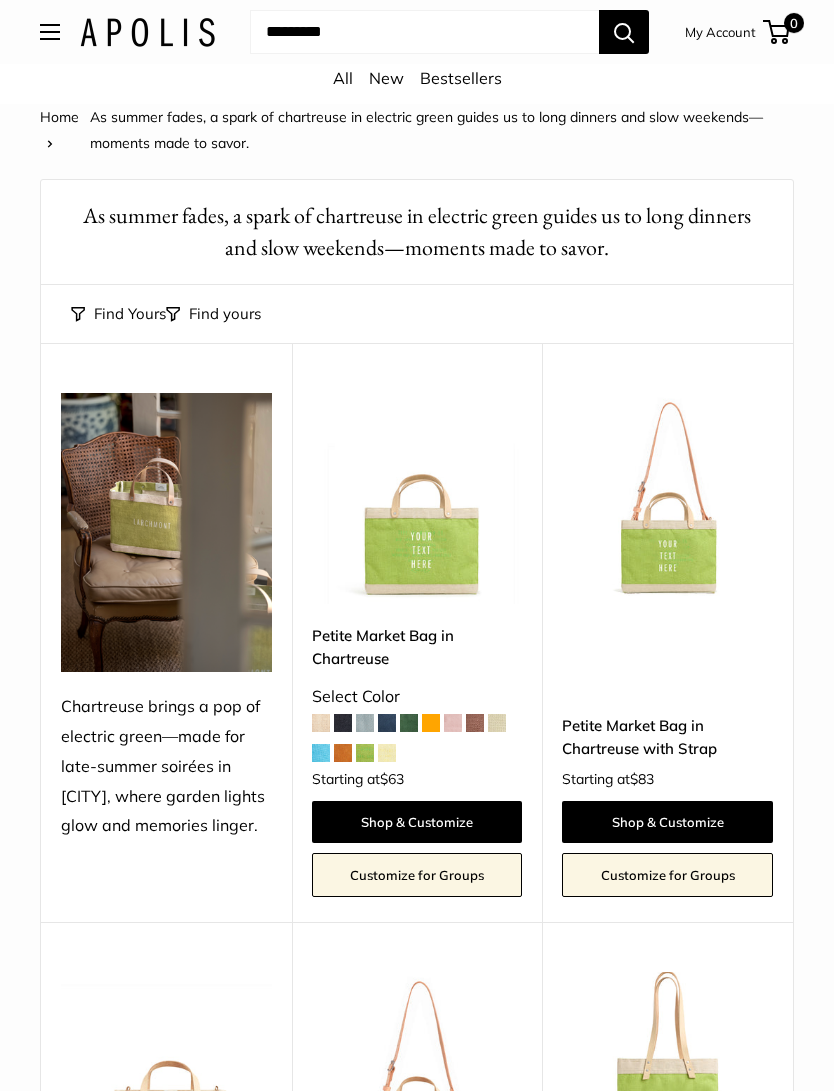 click at bounding box center (475, 723) 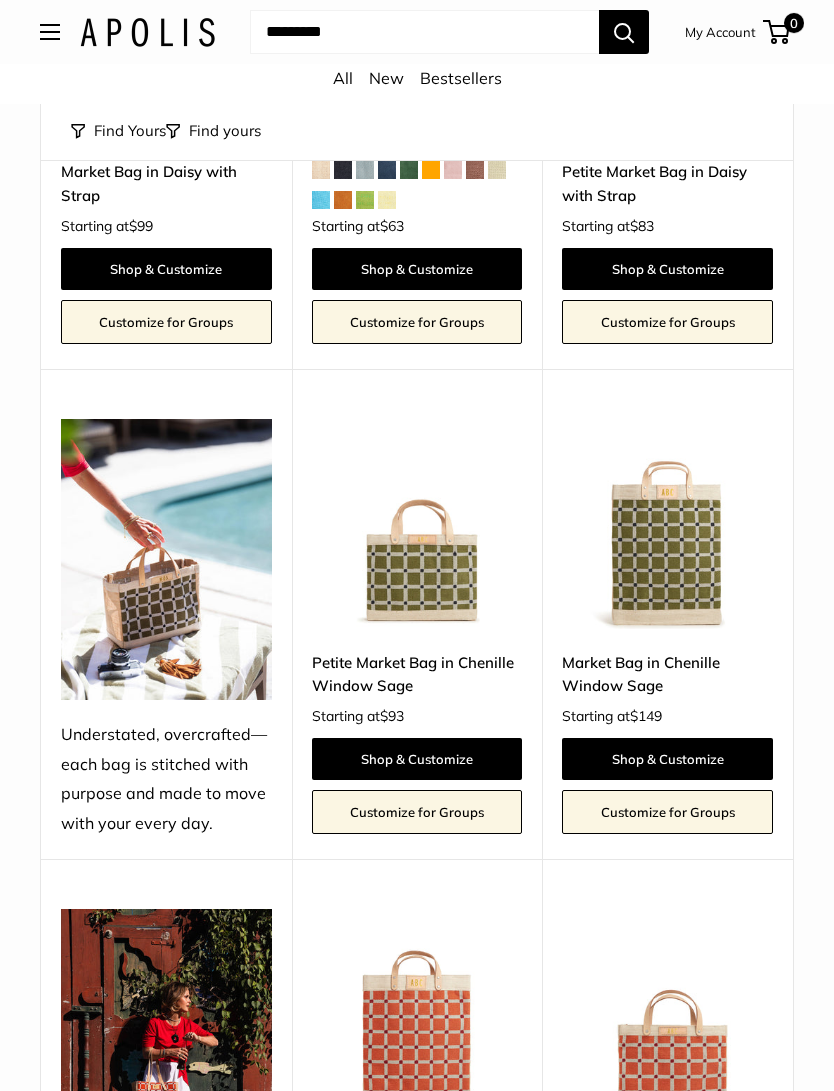 scroll, scrollTop: 6043, scrollLeft: 0, axis: vertical 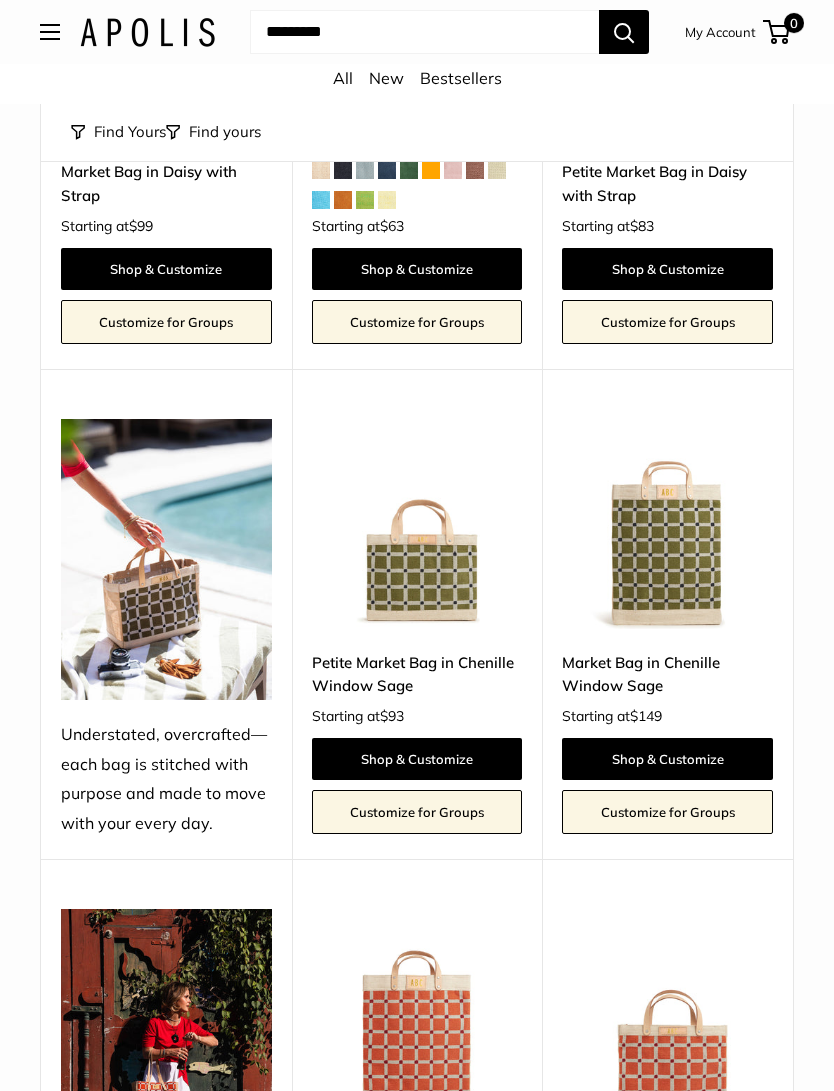 click at bounding box center (417, 524) 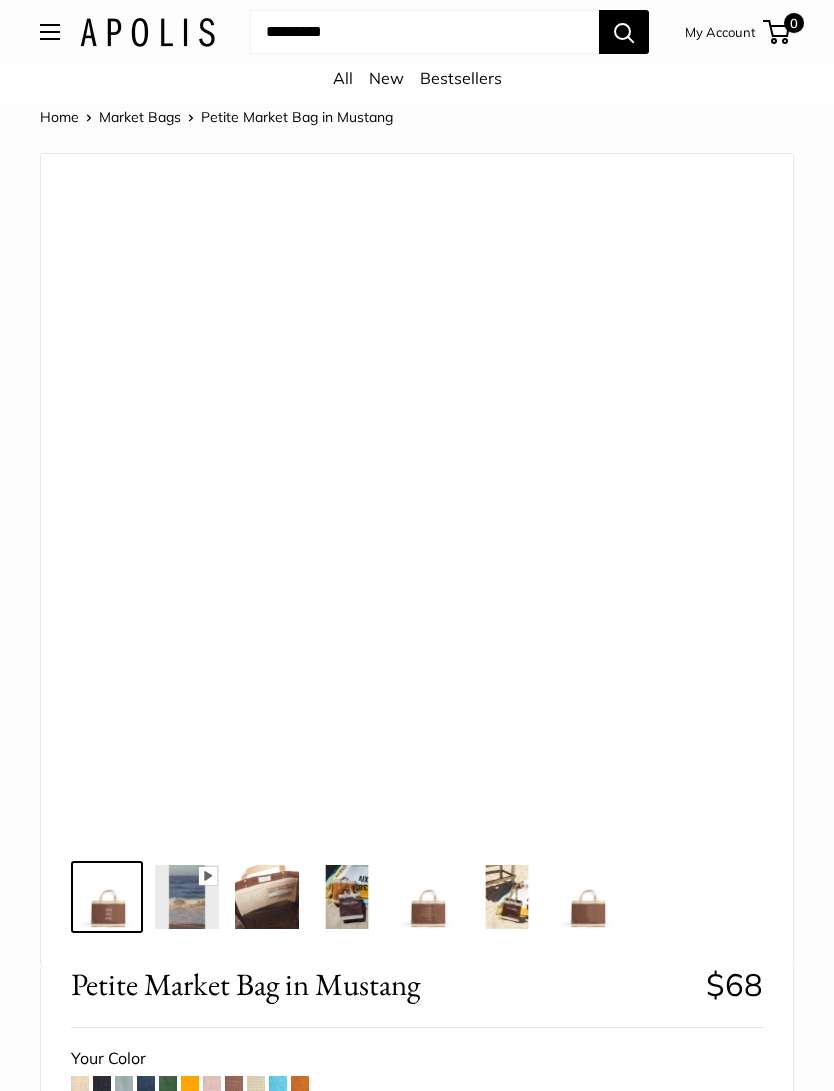 scroll, scrollTop: 3, scrollLeft: 0, axis: vertical 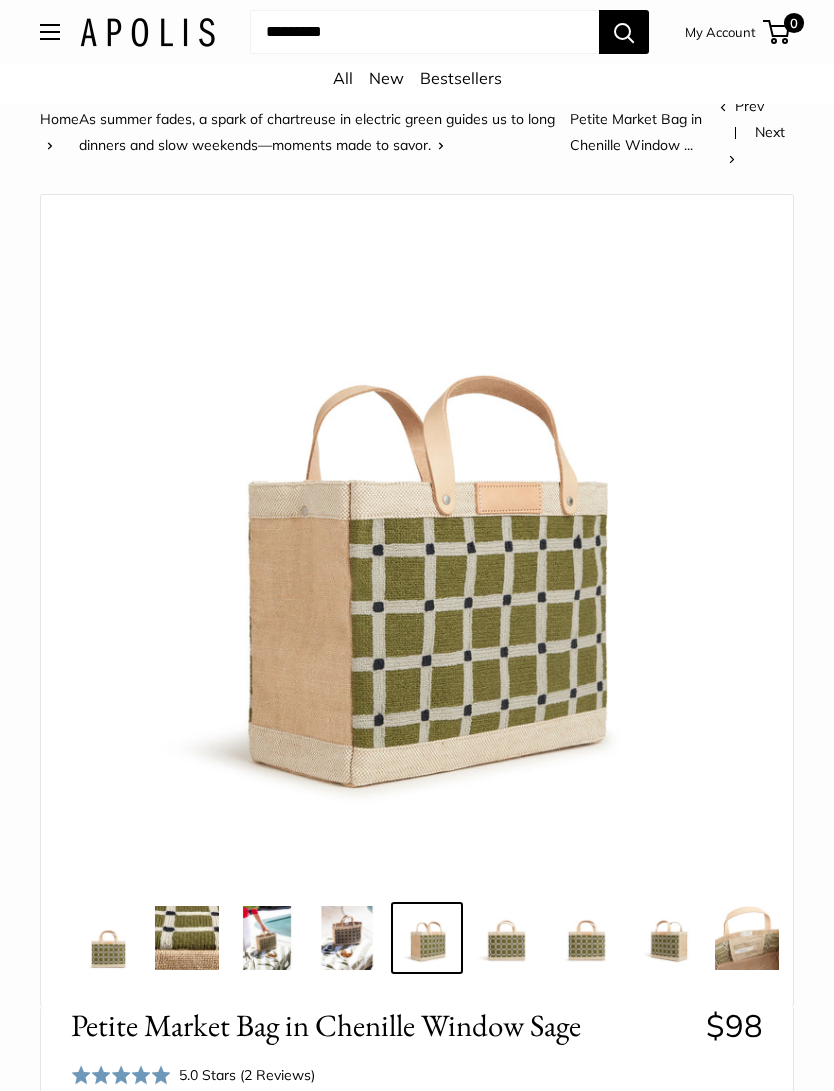 click at bounding box center (50, 32) 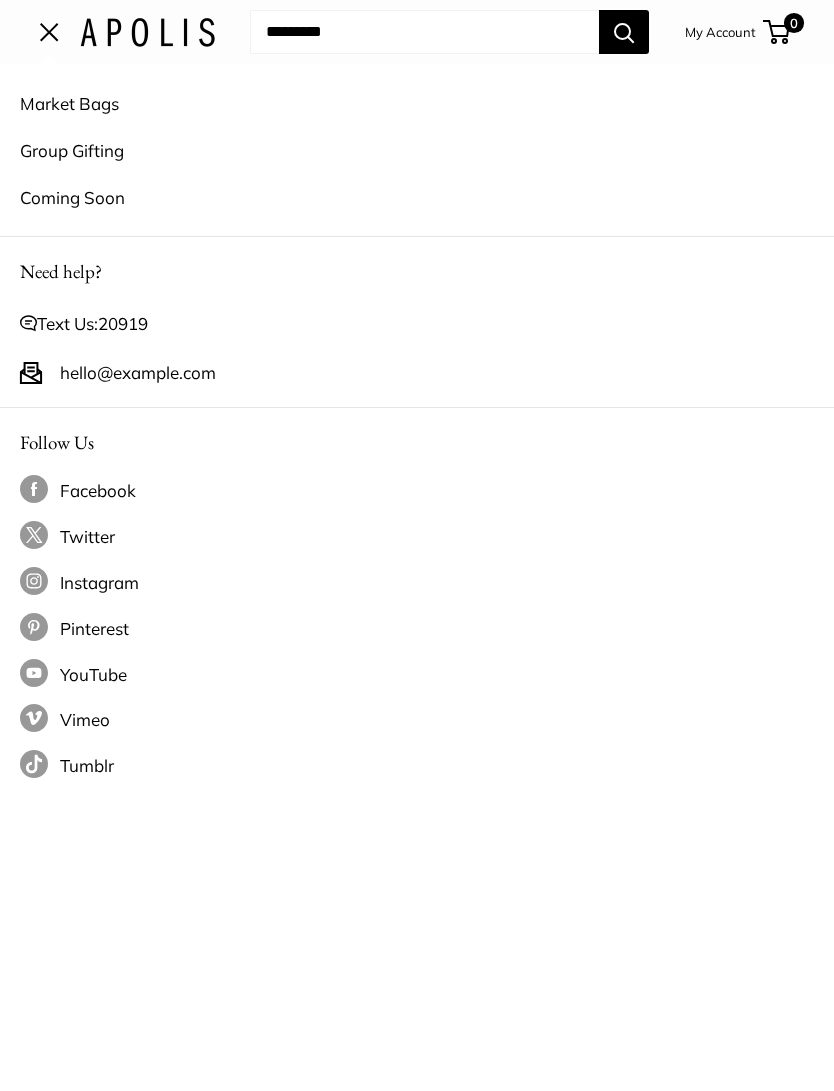 click on "Coming Soon" at bounding box center (417, 197) 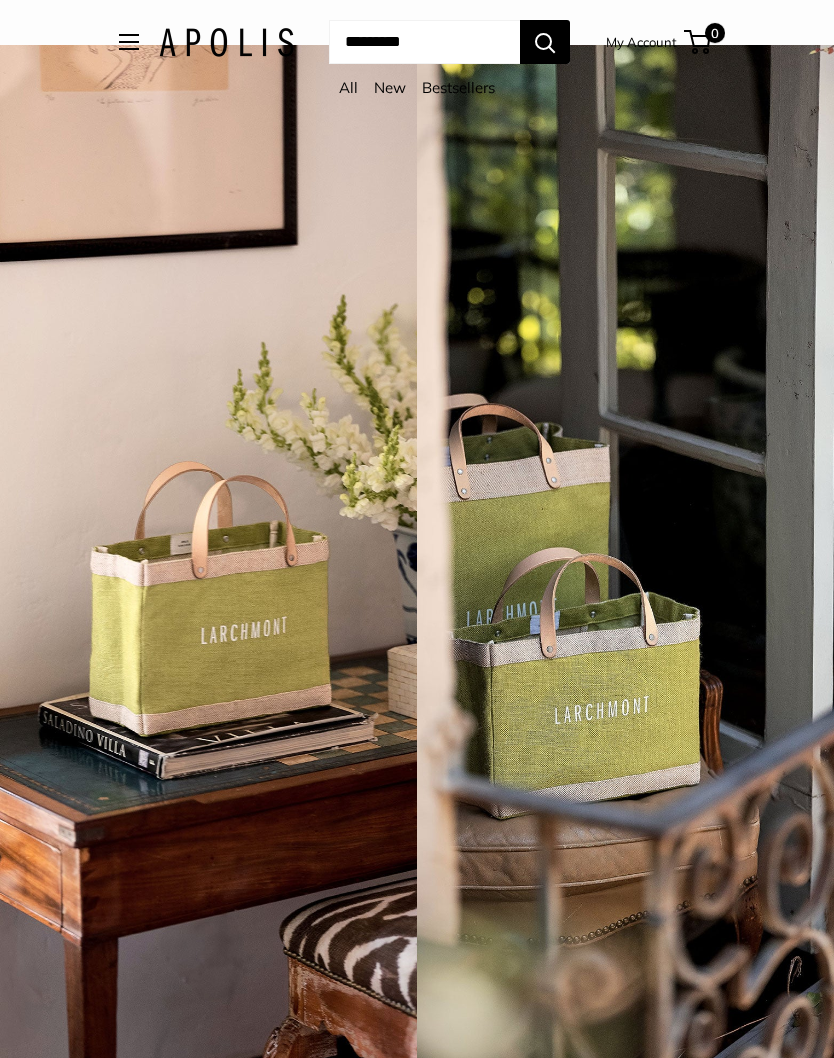 scroll, scrollTop: 0, scrollLeft: 0, axis: both 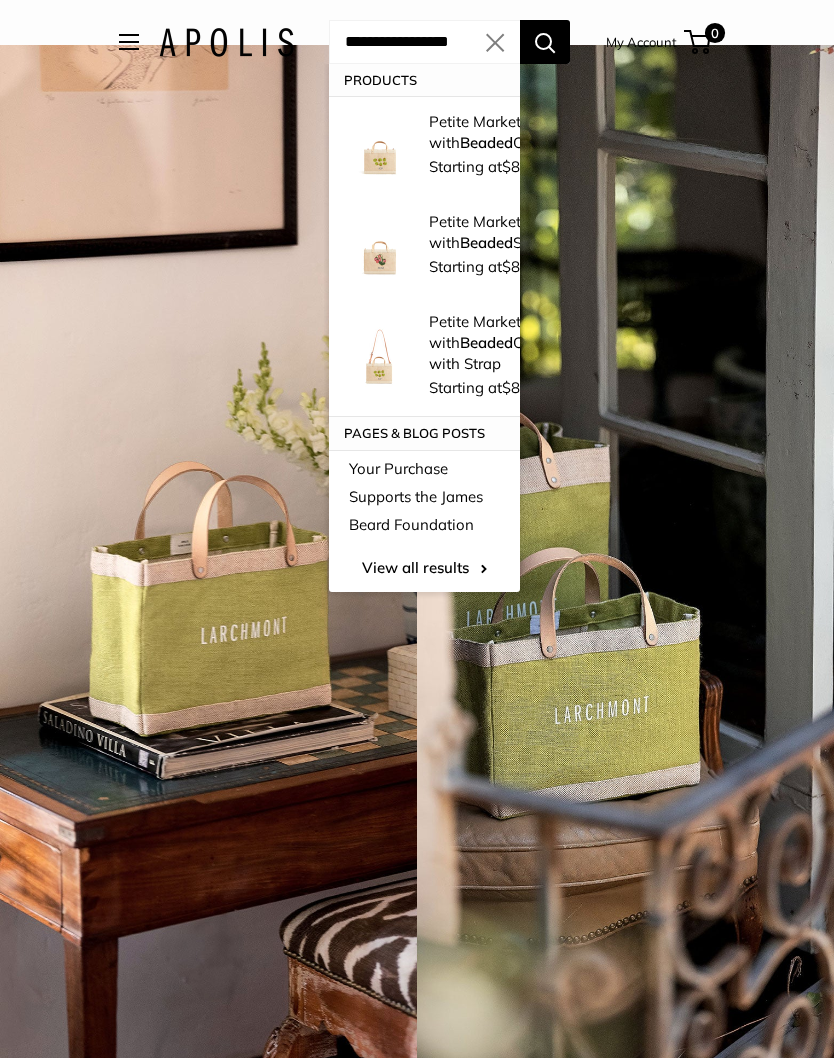 type on "**********" 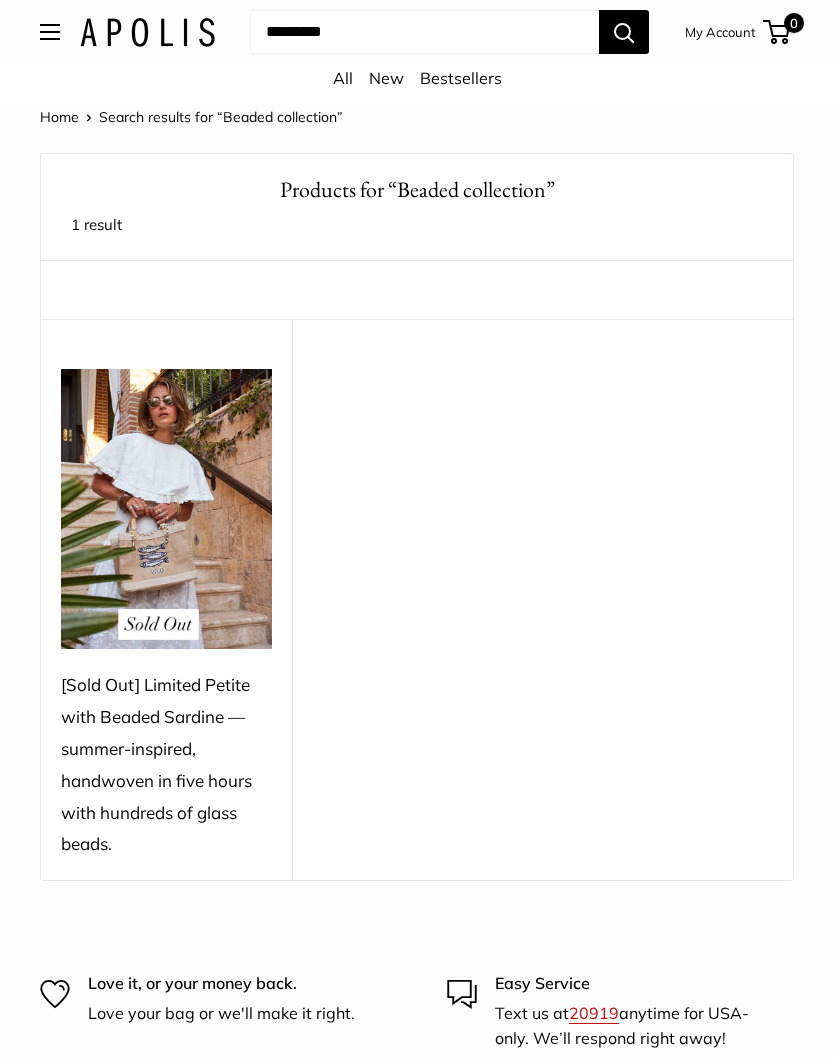 scroll, scrollTop: 0, scrollLeft: 0, axis: both 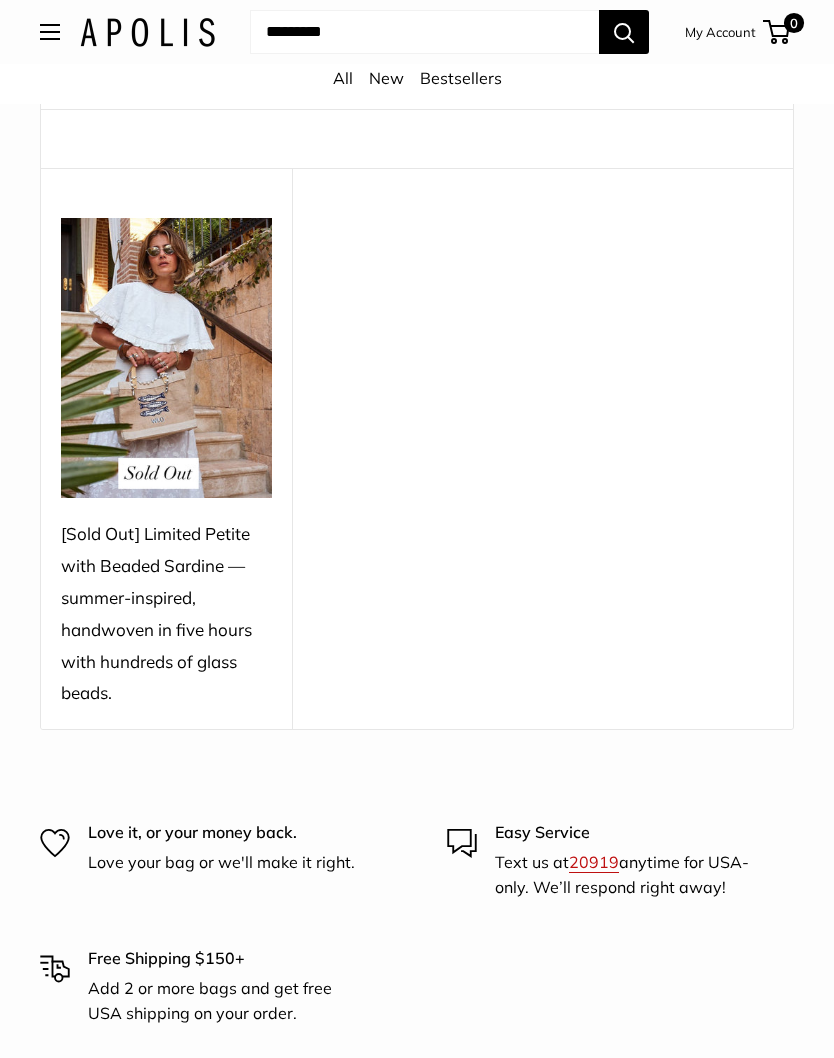 click at bounding box center (166, 359) 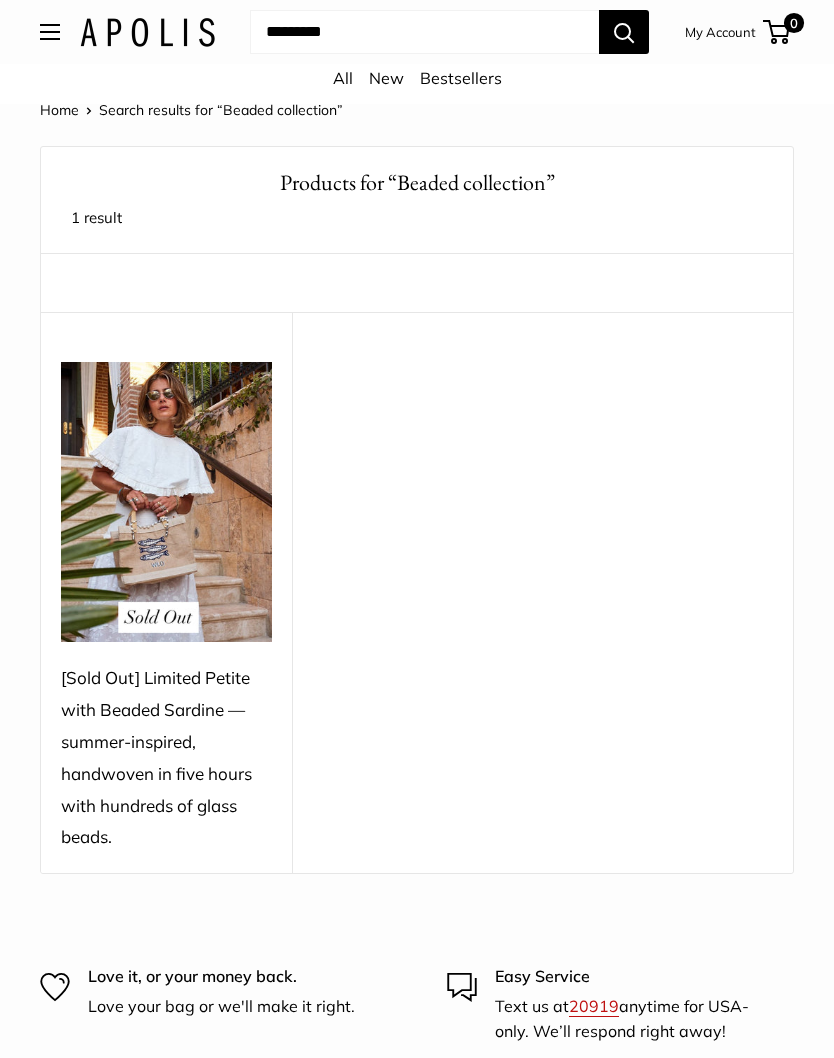 scroll, scrollTop: 0, scrollLeft: 0, axis: both 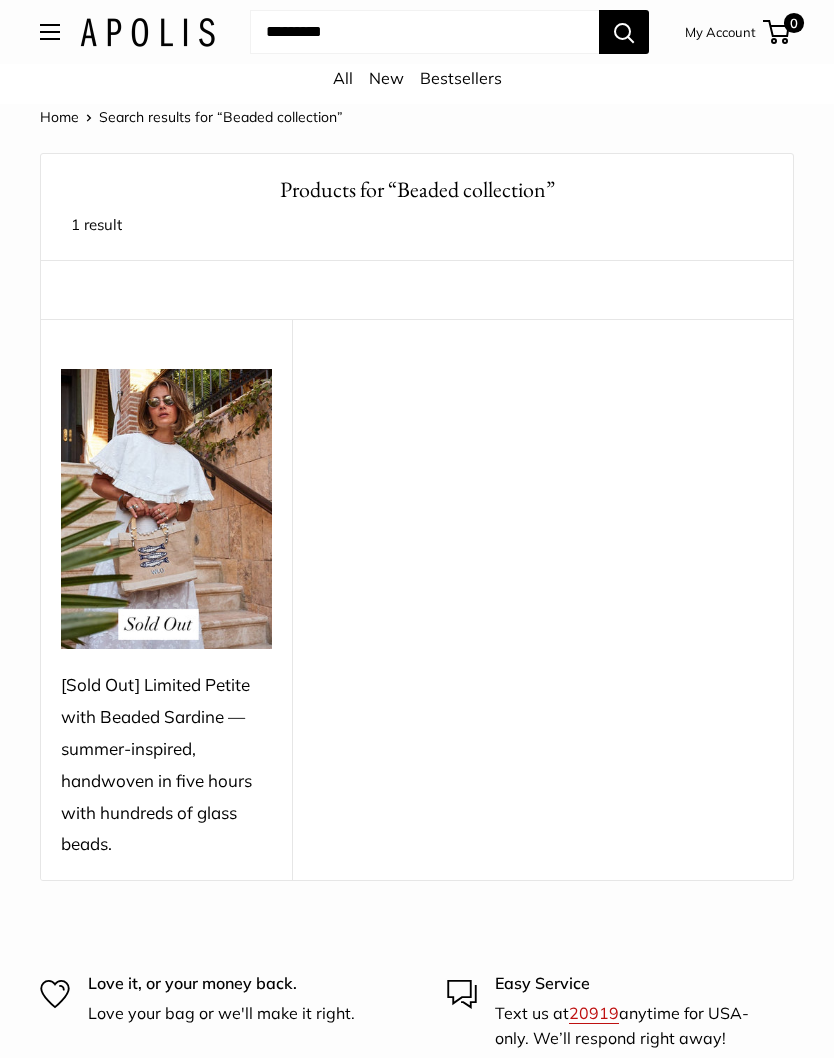 click on "New" at bounding box center (386, 78) 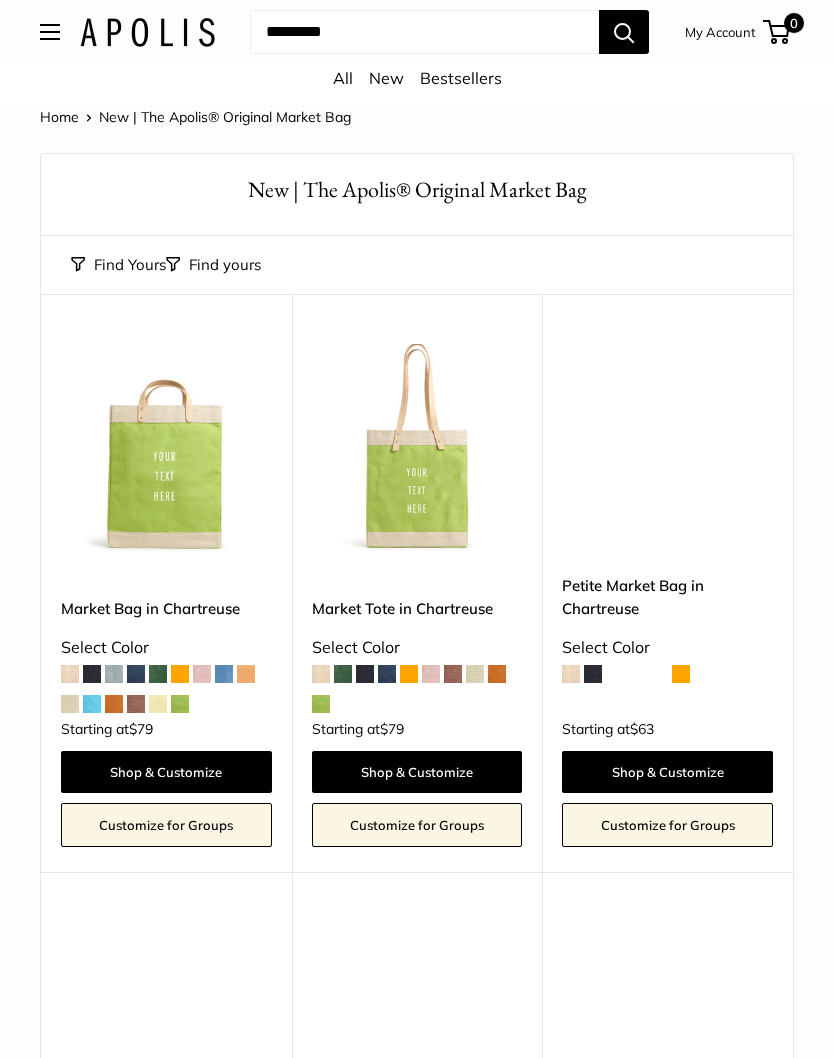 scroll, scrollTop: 0, scrollLeft: 0, axis: both 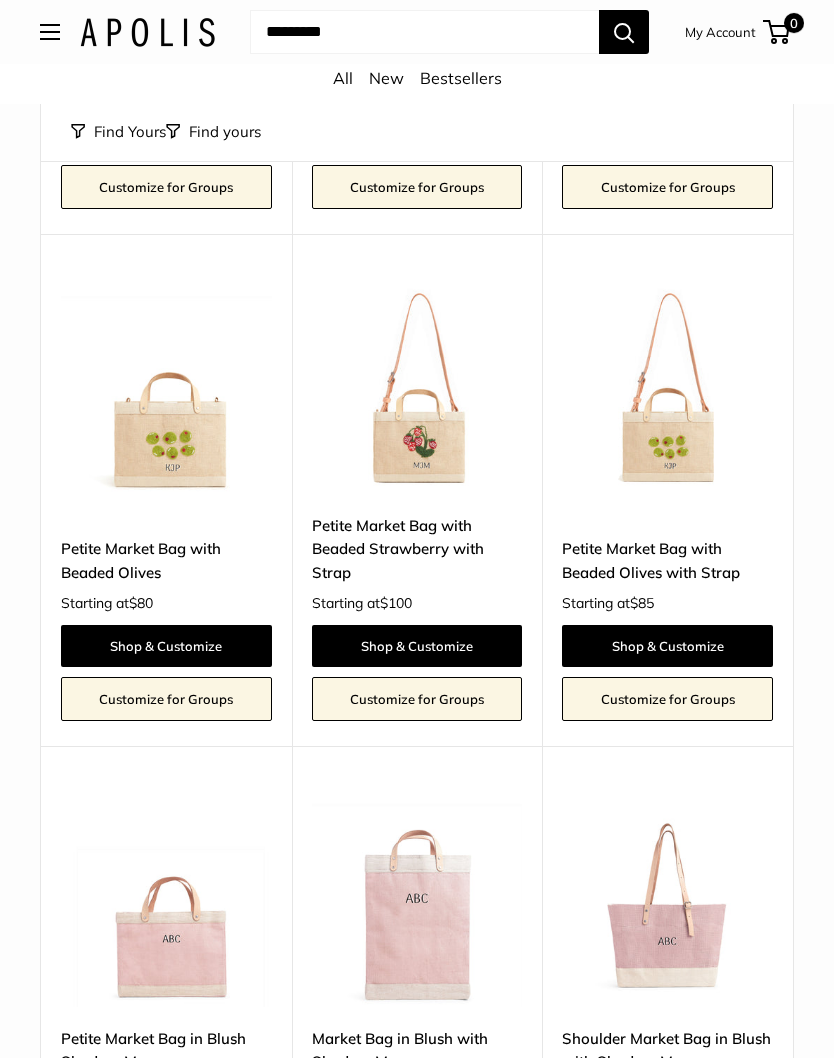 click at bounding box center [166, 389] 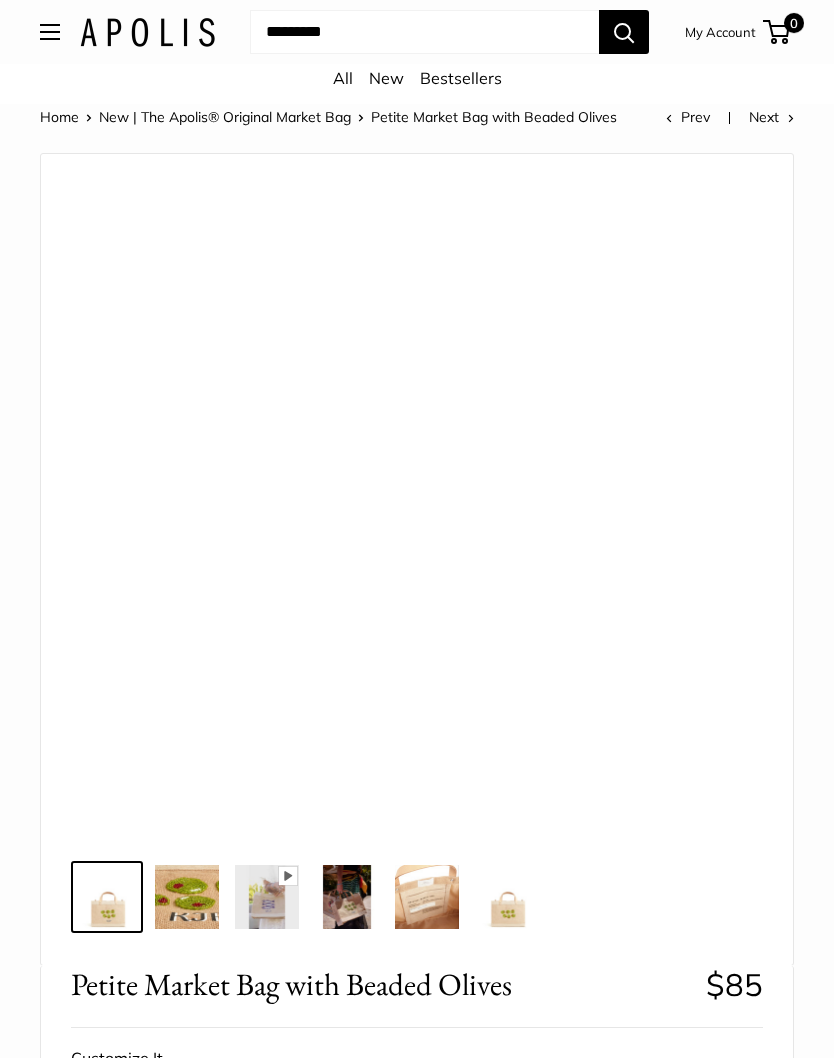 scroll, scrollTop: 0, scrollLeft: 0, axis: both 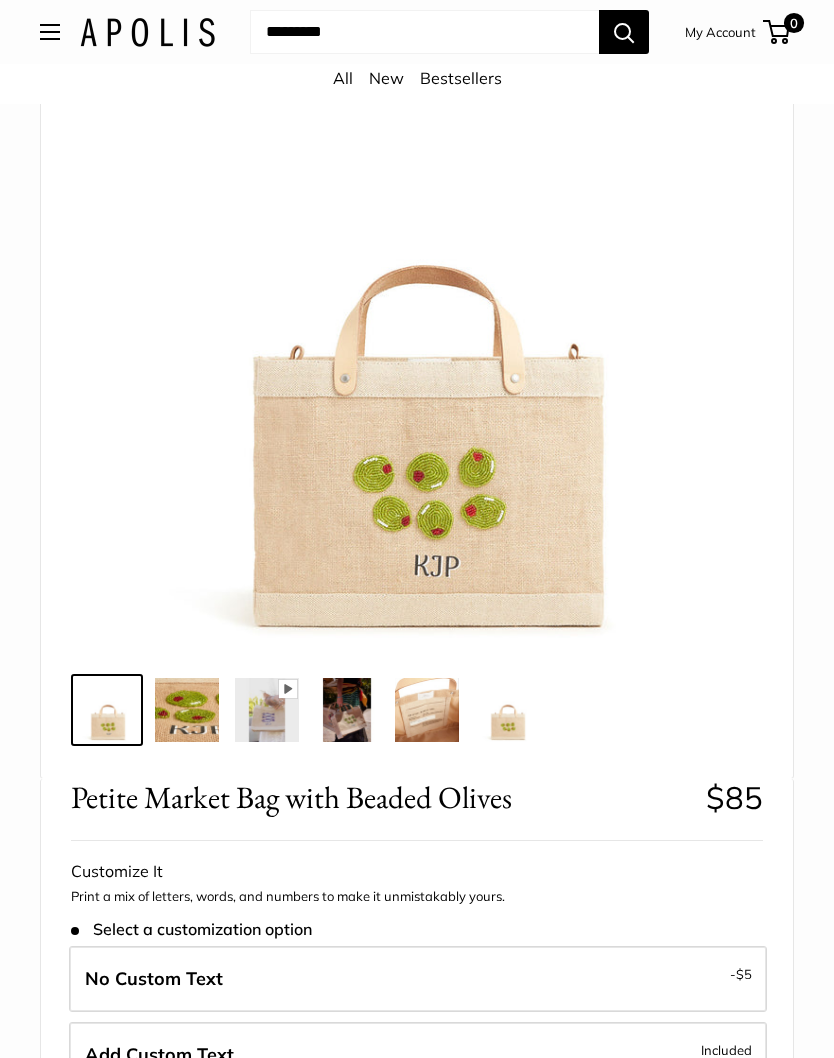 click at bounding box center (187, 711) 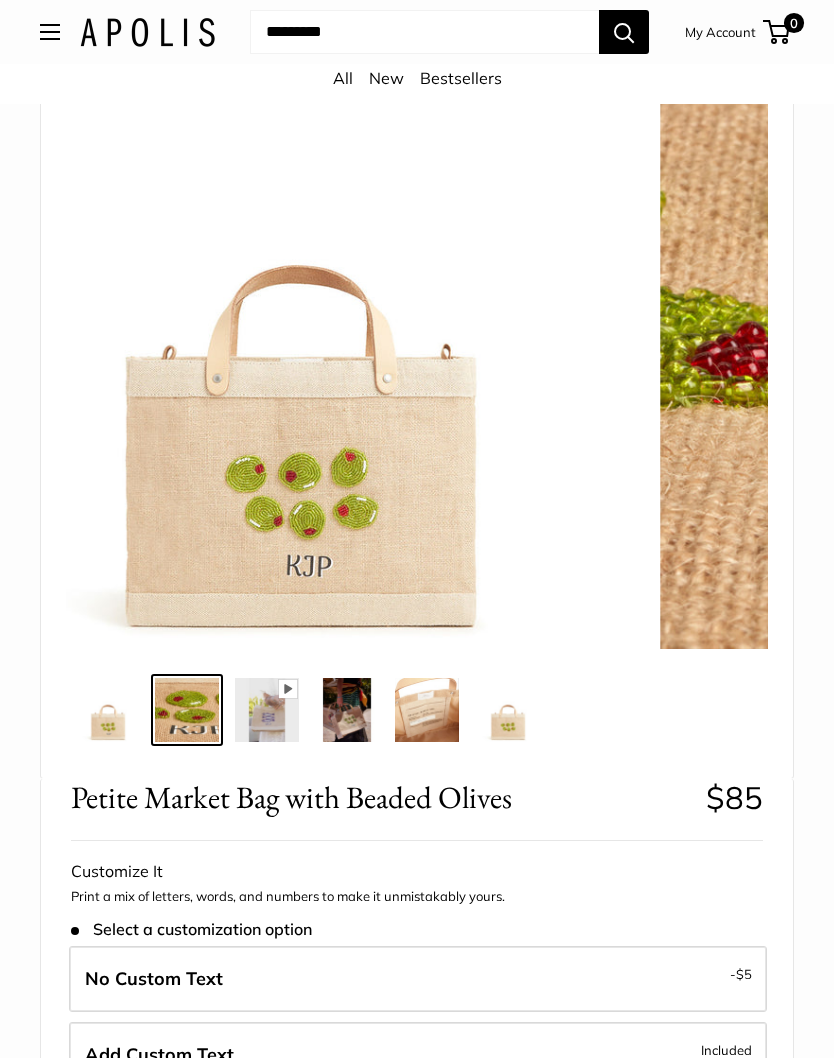 scroll, scrollTop: 187, scrollLeft: 0, axis: vertical 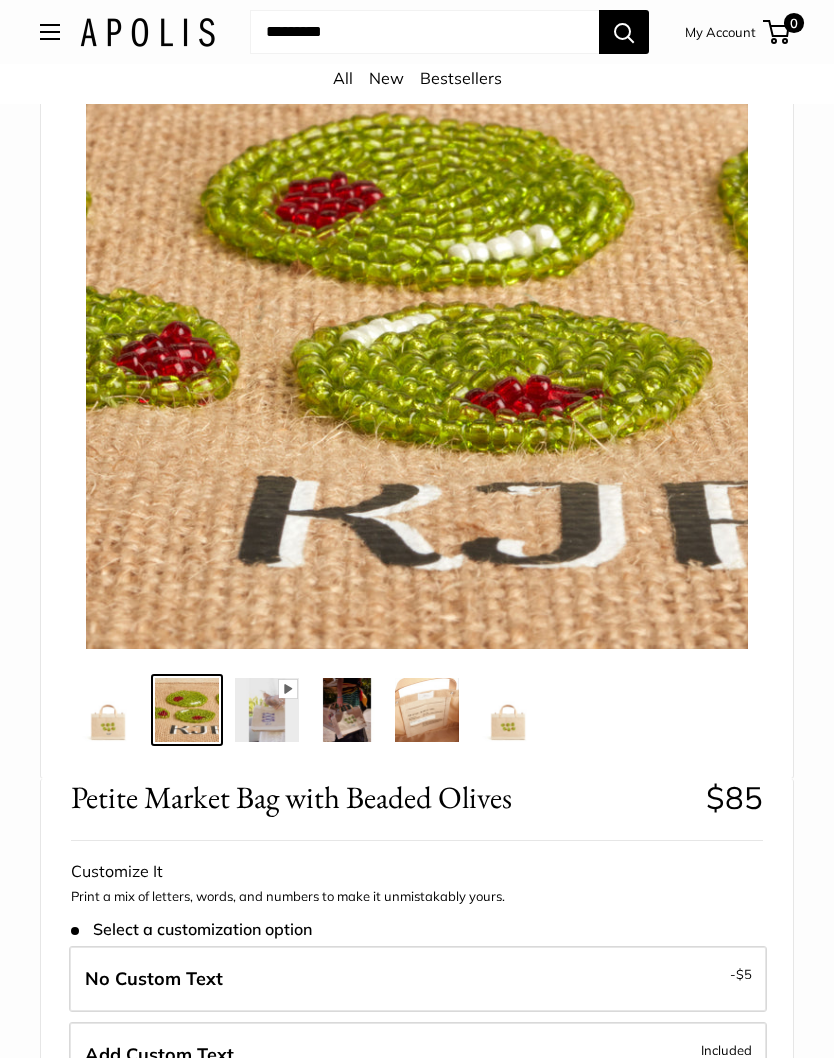 click at bounding box center (267, 710) 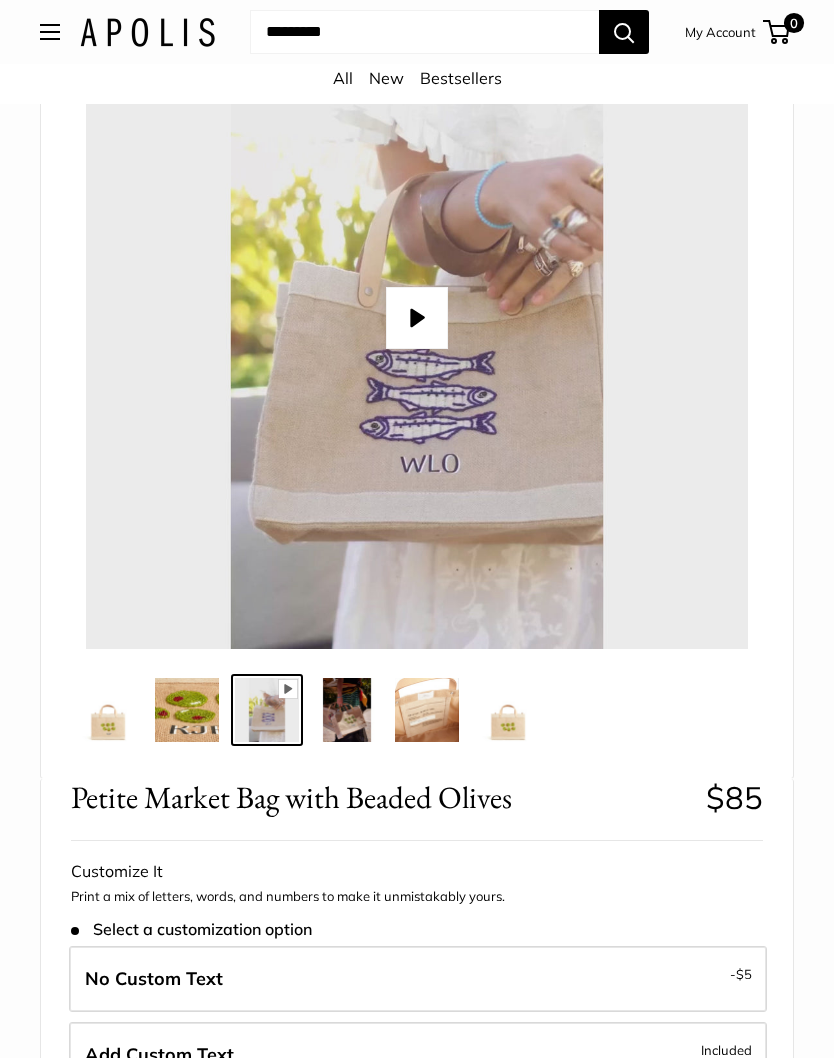 click at bounding box center (347, 710) 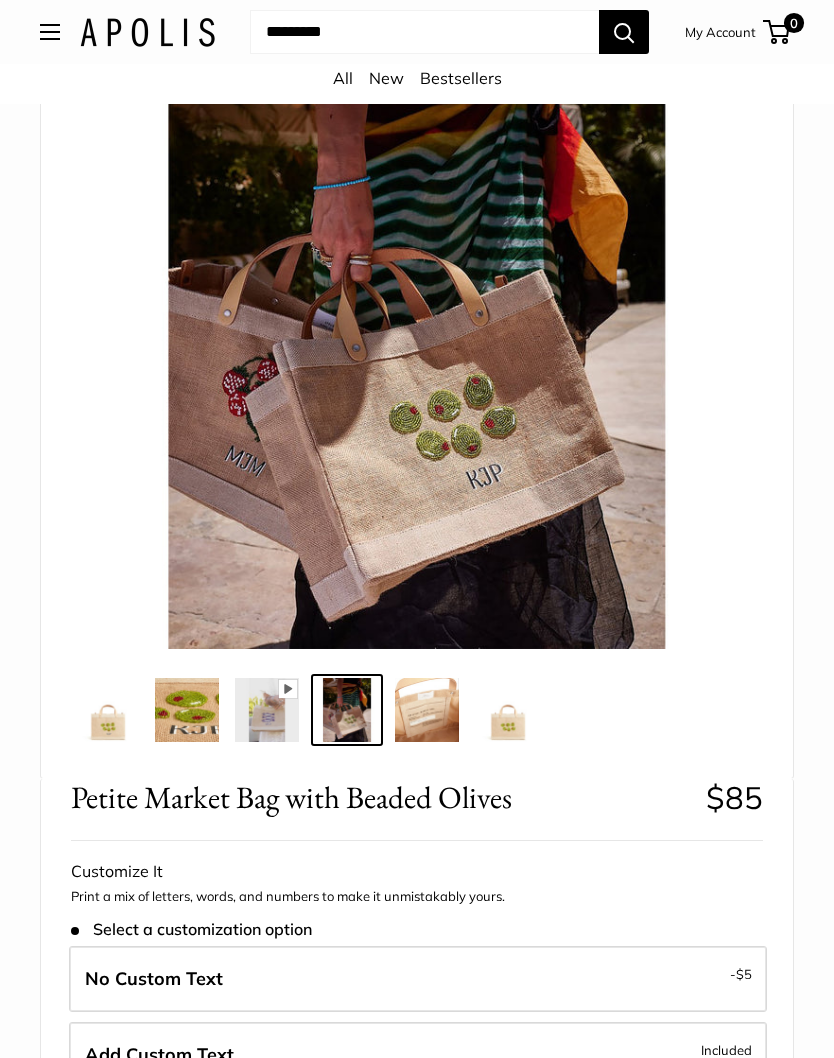 click at bounding box center (427, 710) 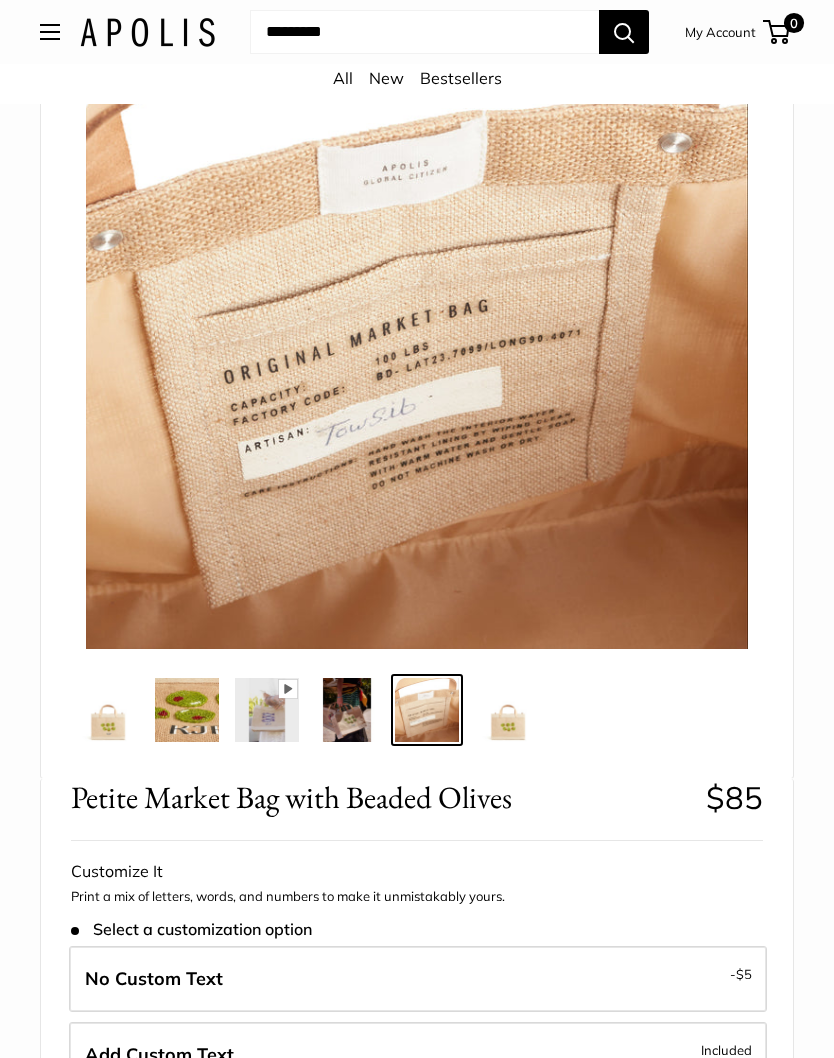 click at bounding box center (507, 710) 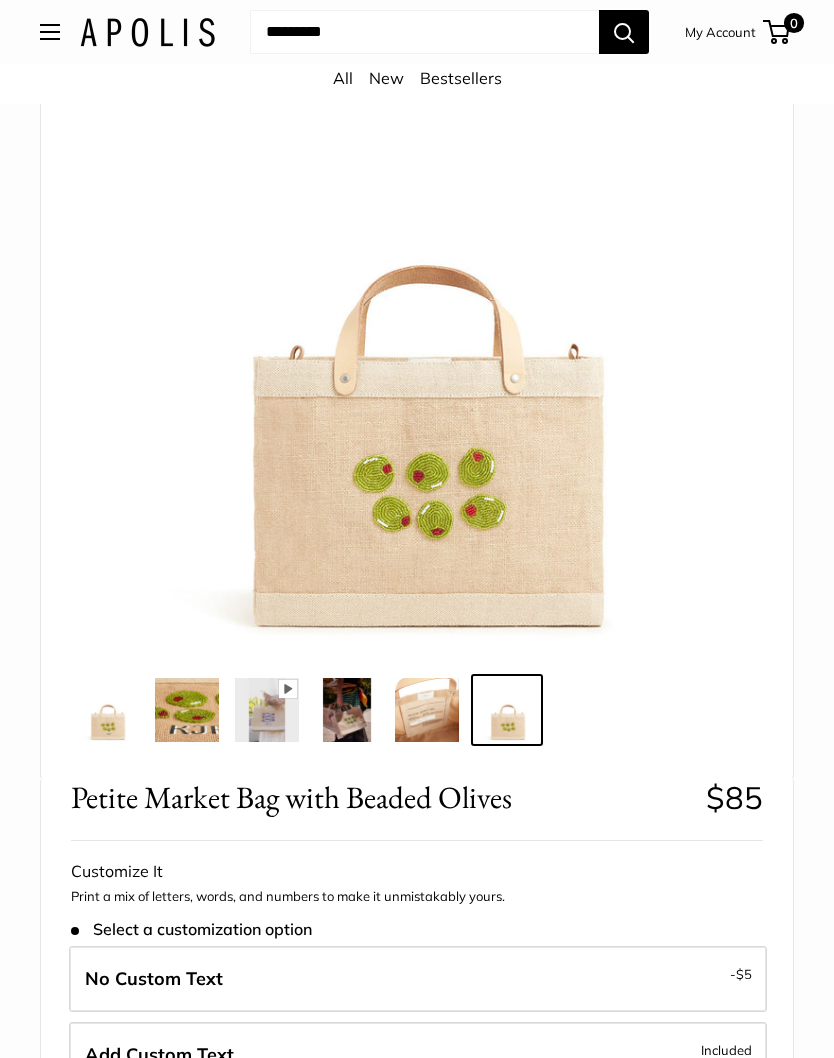click at bounding box center [107, 710] 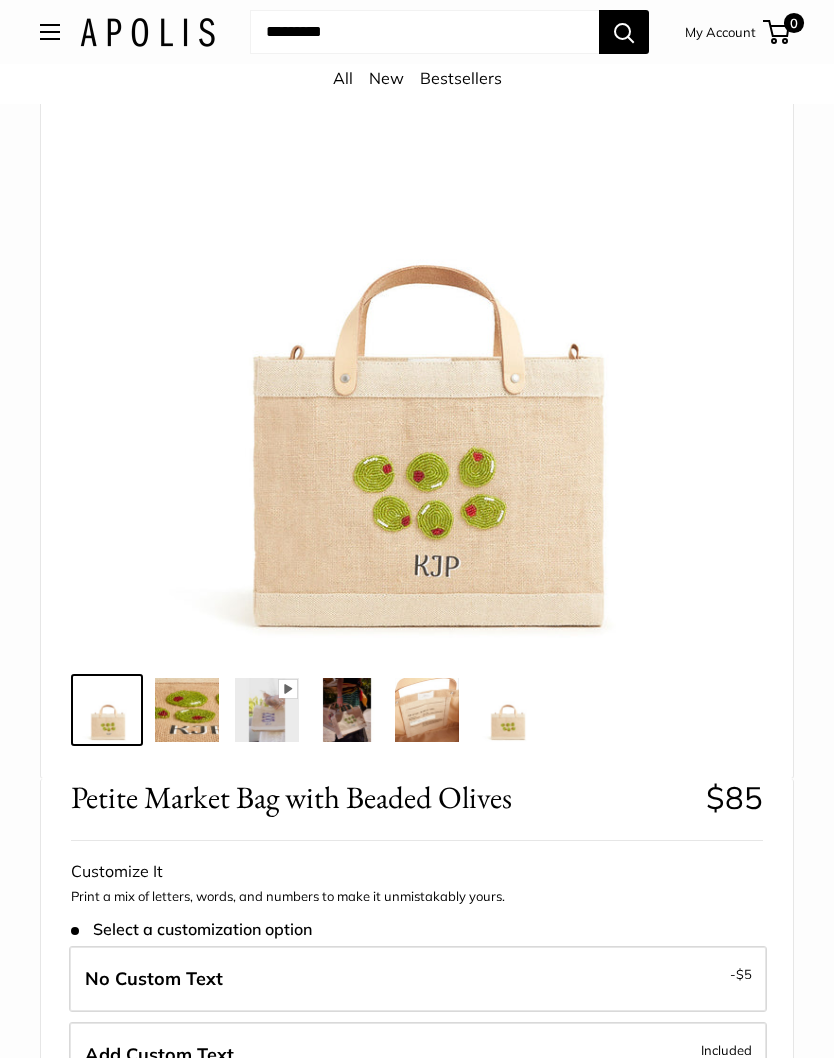 click at bounding box center (267, 710) 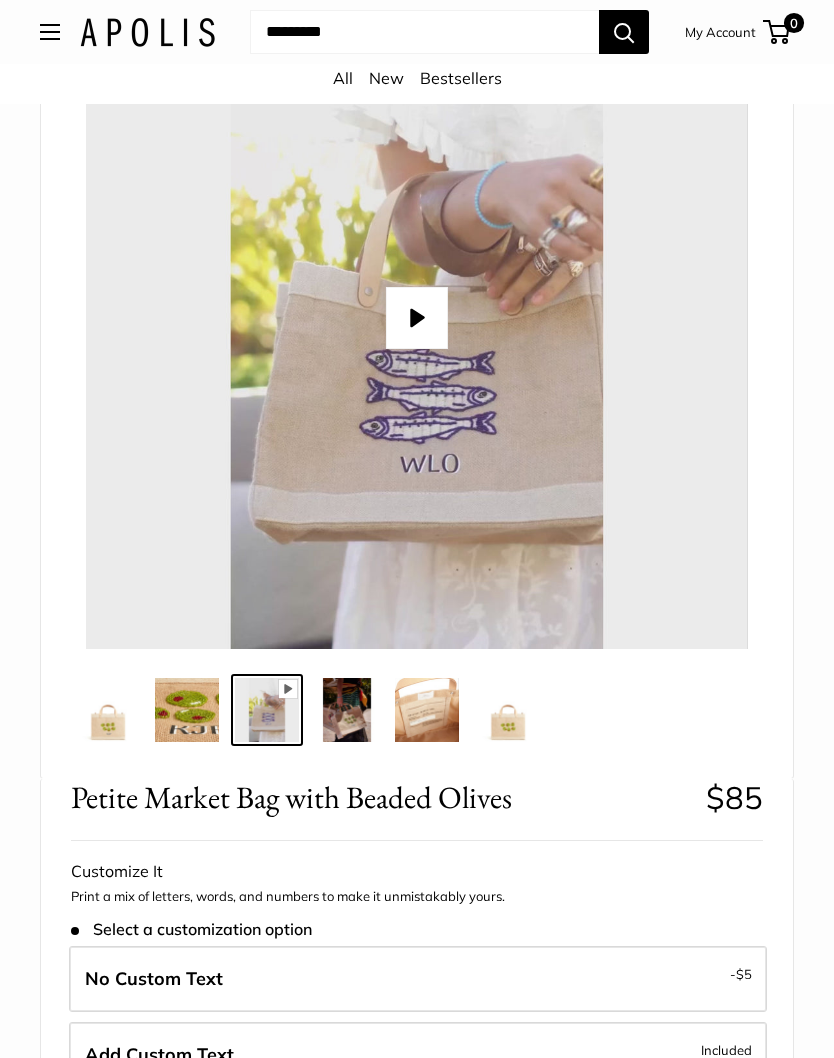 click on "Play" at bounding box center [417, 318] 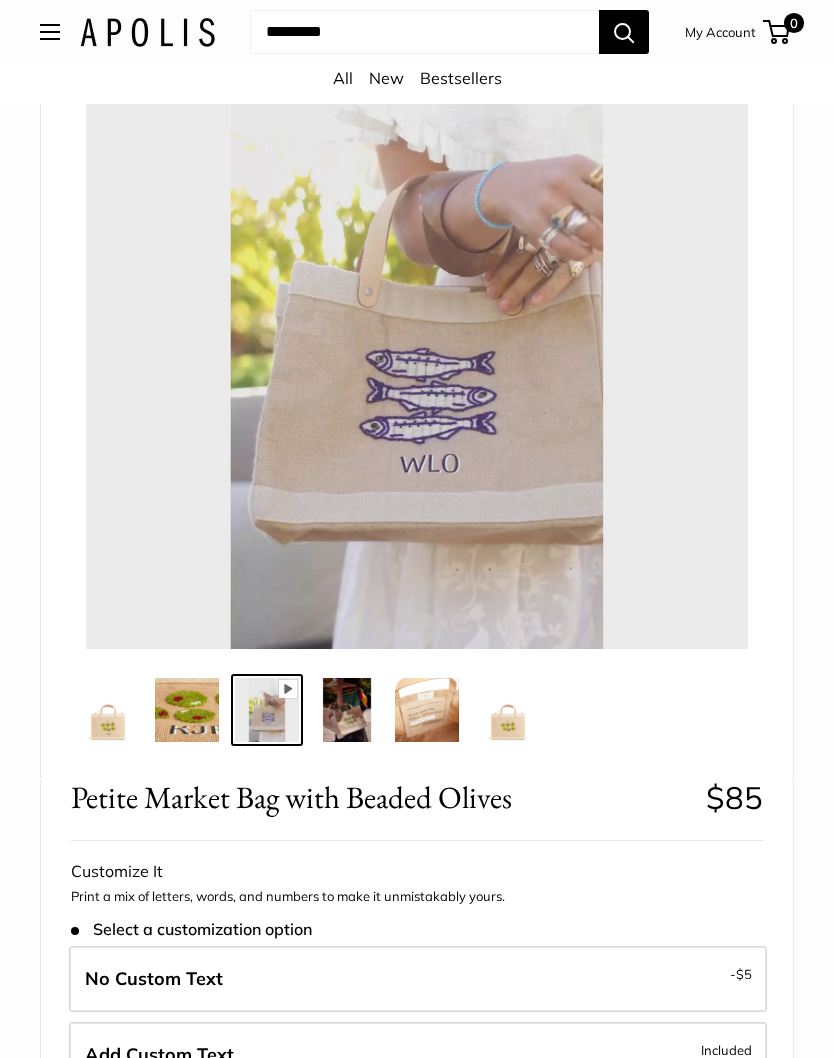type on "*" 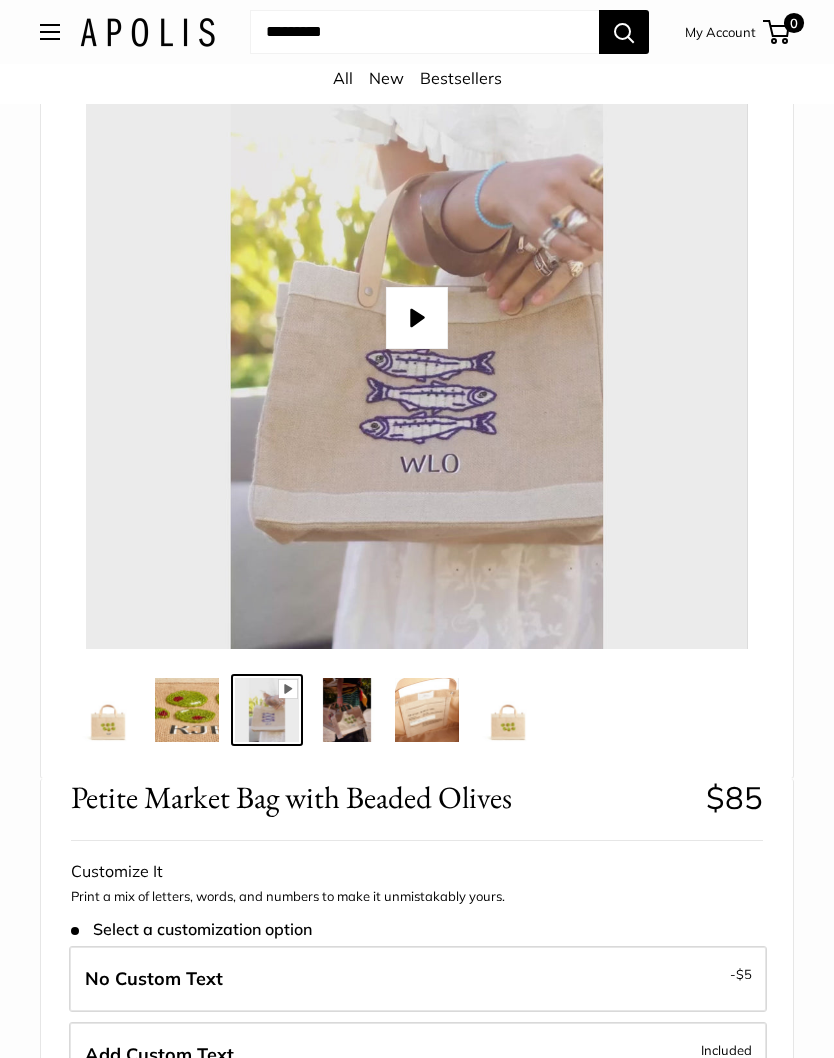 click at bounding box center (347, 710) 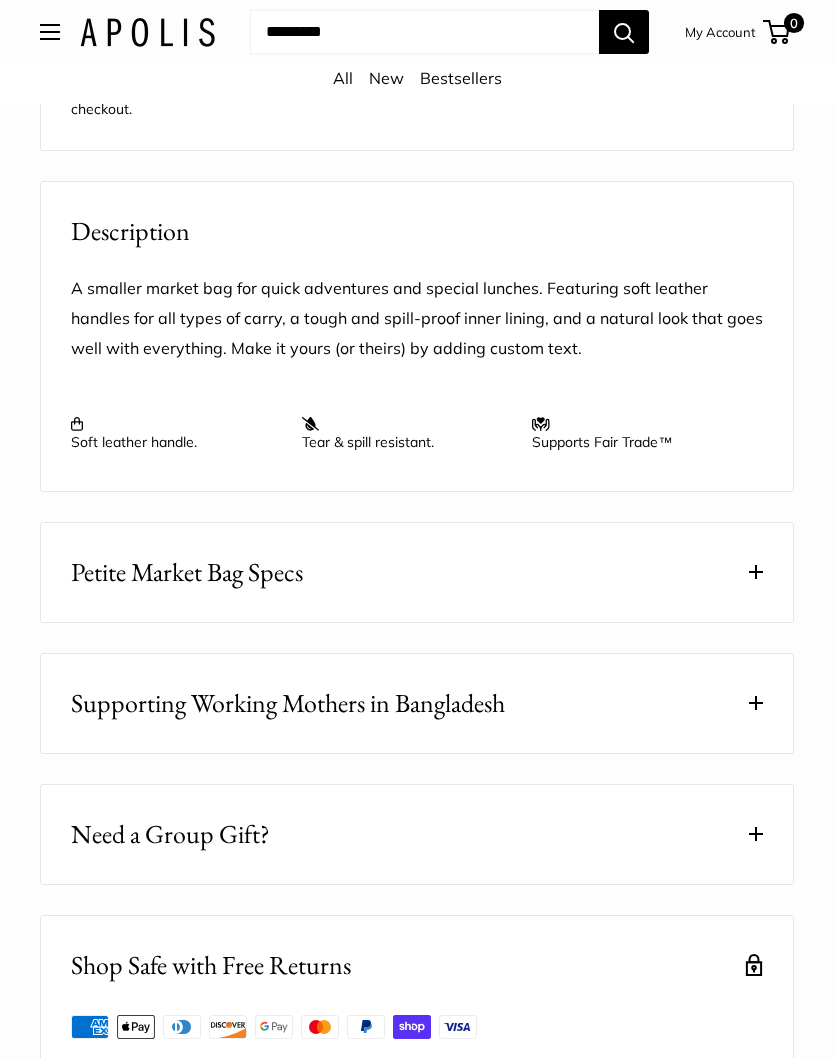 scroll, scrollTop: 1741, scrollLeft: 0, axis: vertical 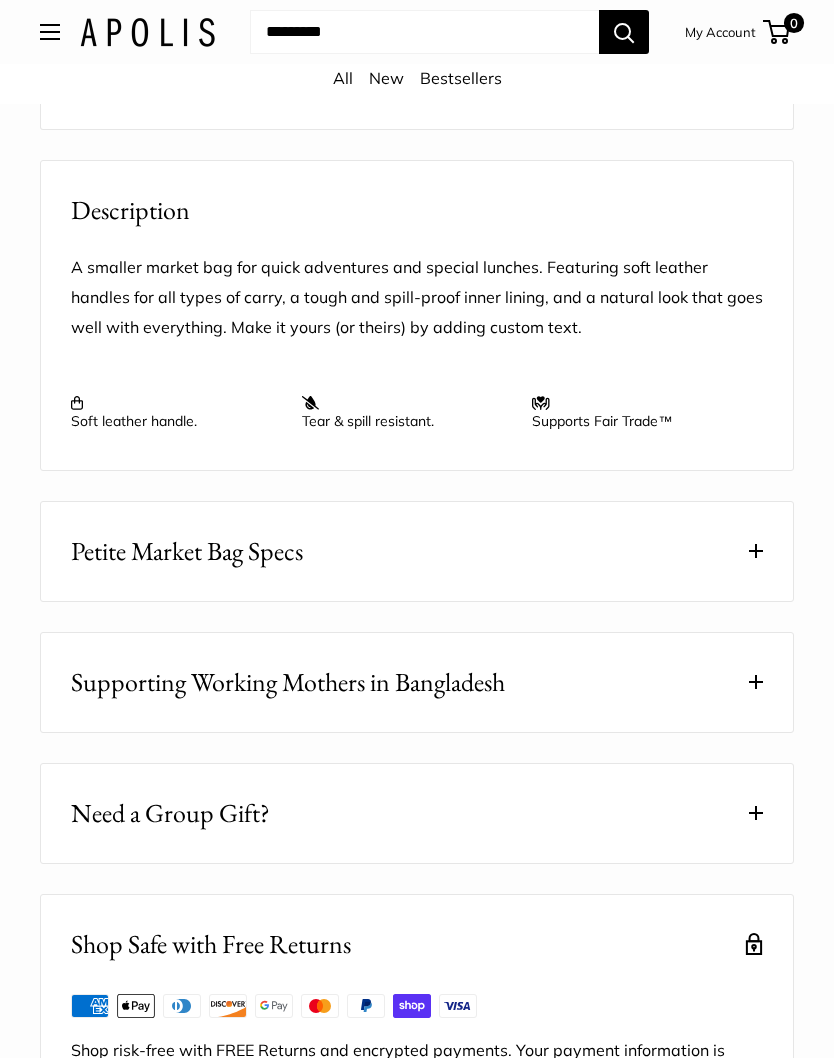 click on "Petite Market Bag Specs" at bounding box center [187, 551] 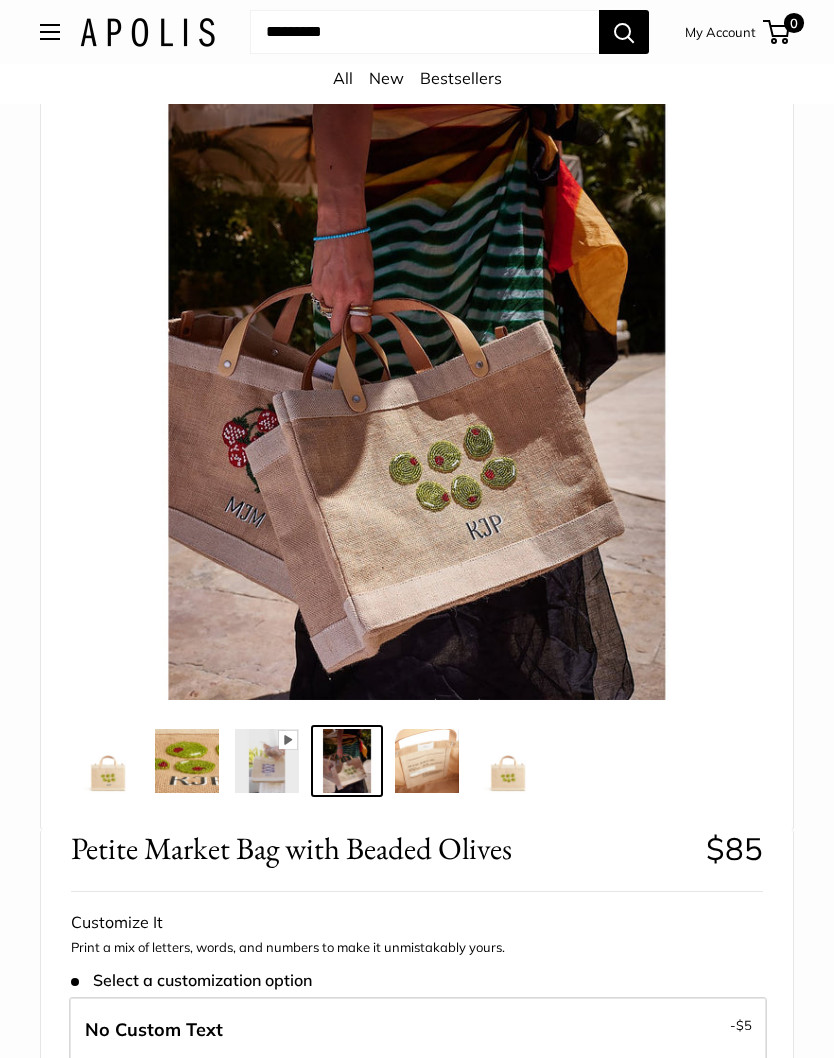 scroll, scrollTop: 94, scrollLeft: 0, axis: vertical 